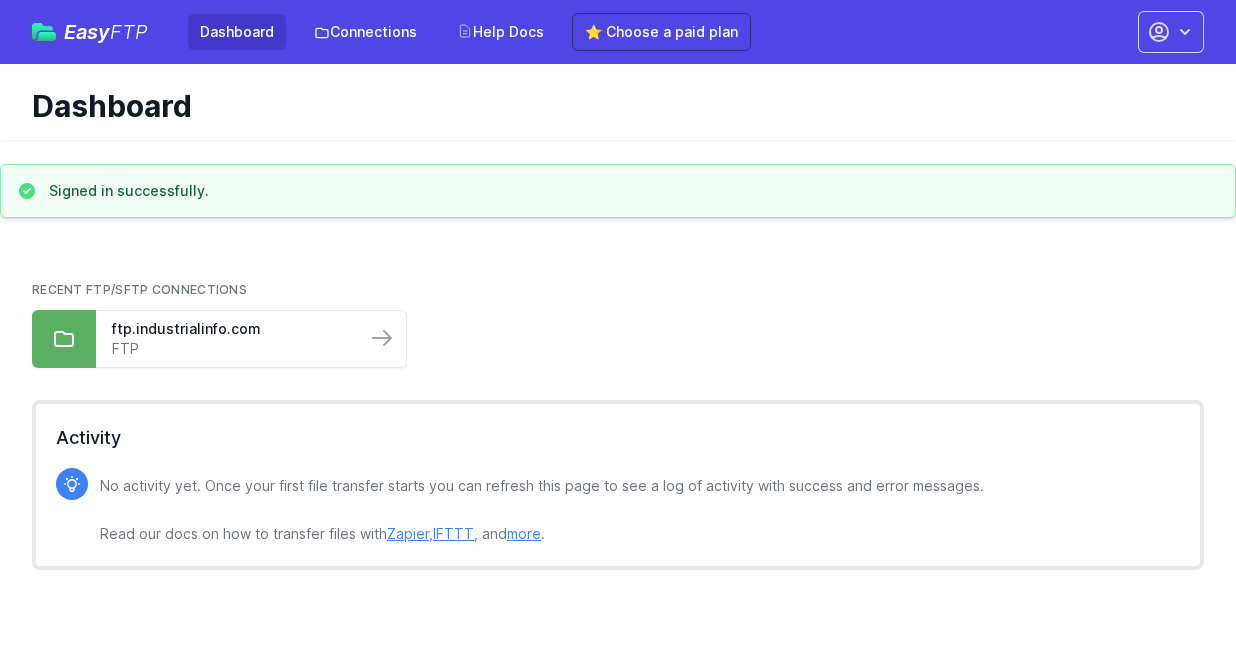 scroll, scrollTop: 0, scrollLeft: 0, axis: both 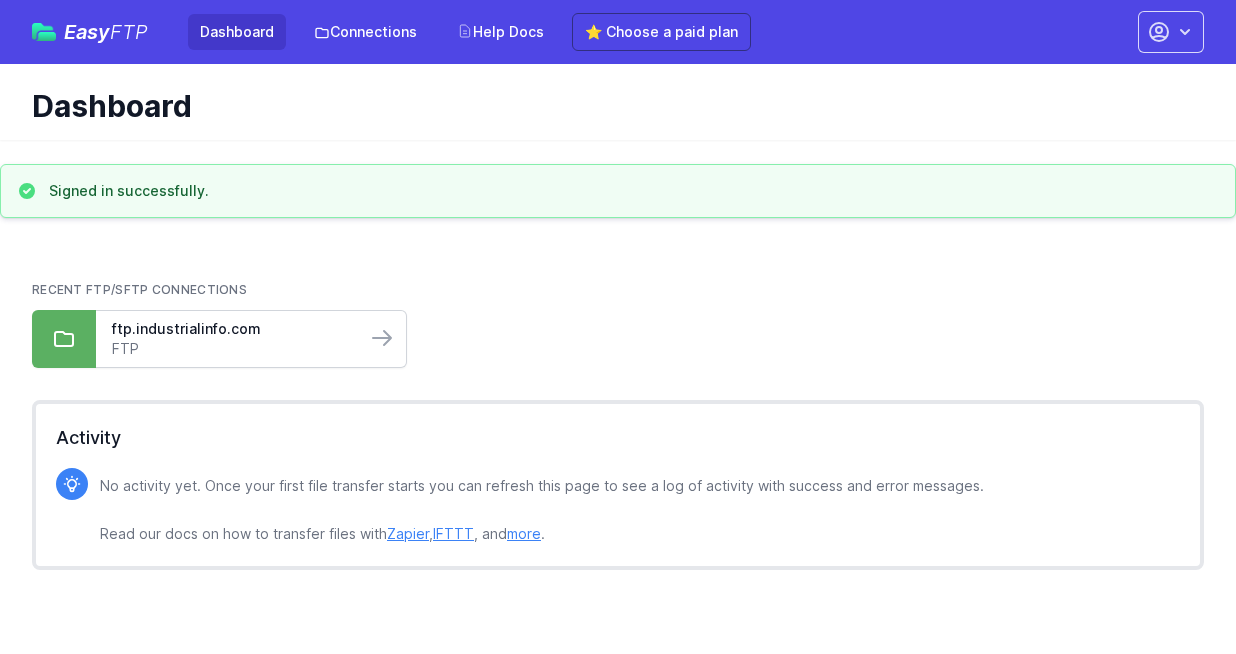 click on "FTP" at bounding box center [231, 349] 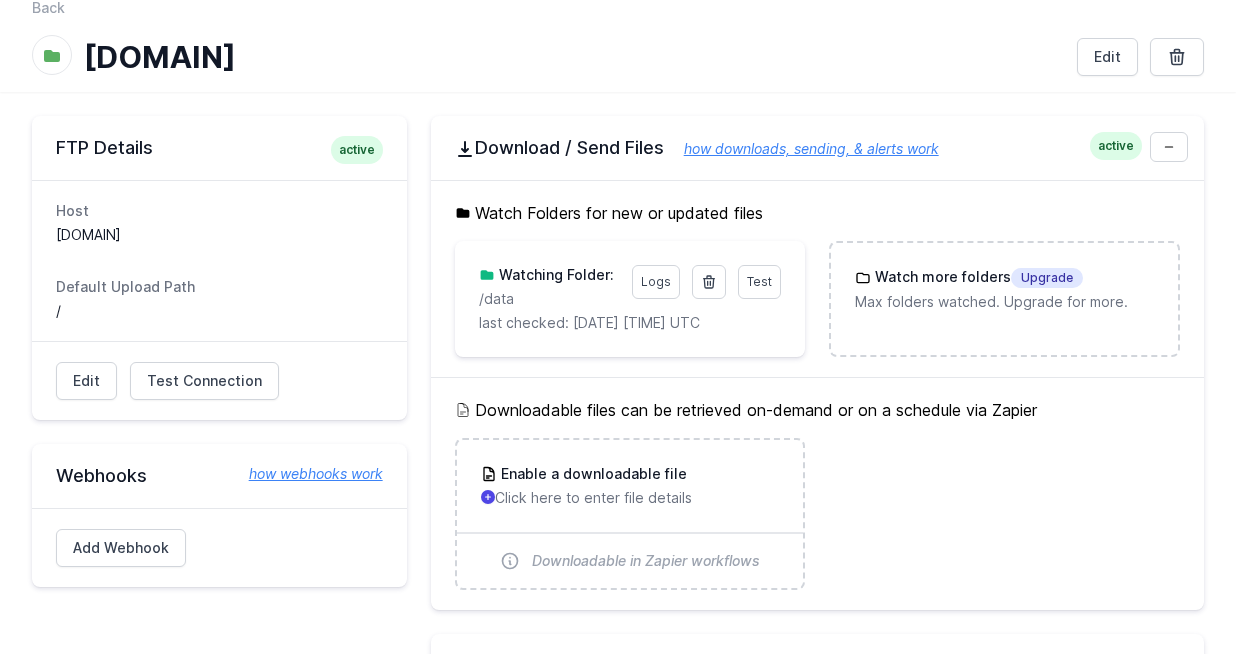 scroll, scrollTop: 0, scrollLeft: 0, axis: both 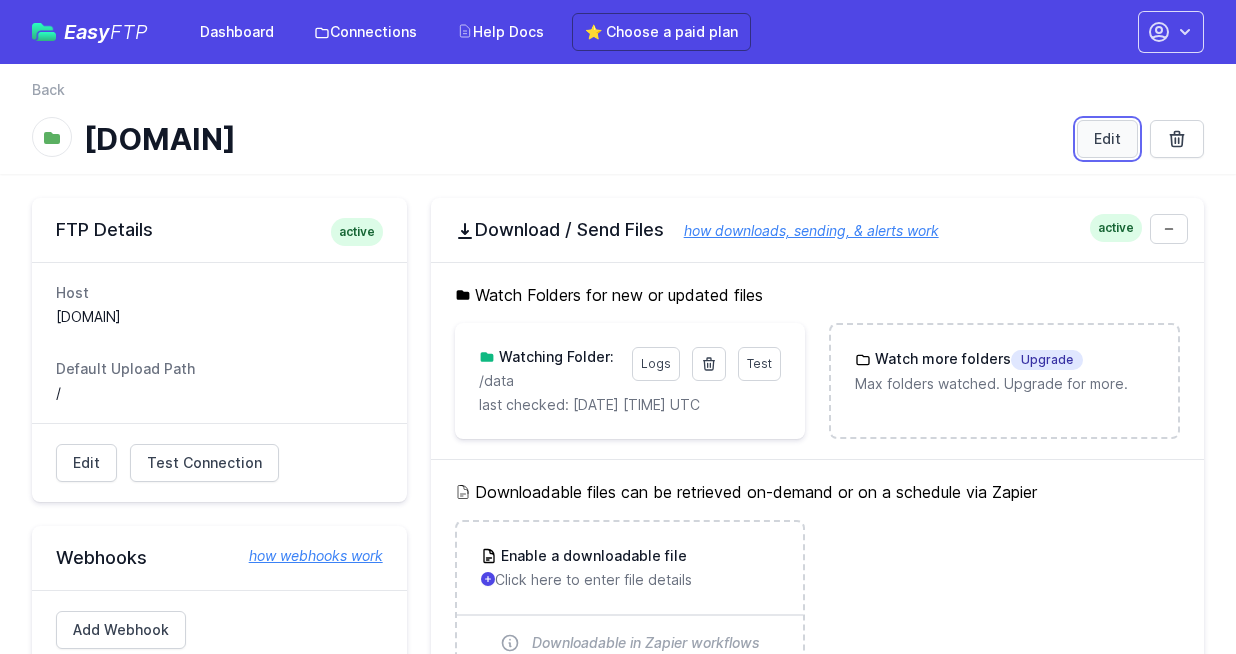 click on "Edit" at bounding box center (1107, 139) 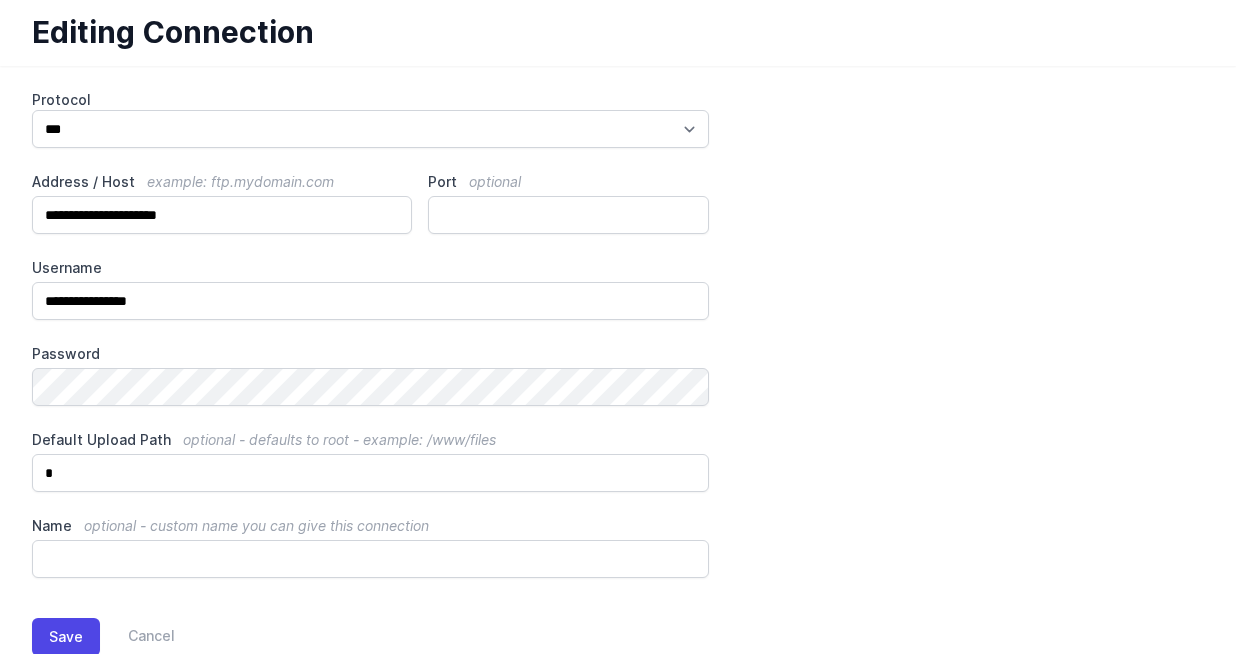 scroll, scrollTop: 127, scrollLeft: 0, axis: vertical 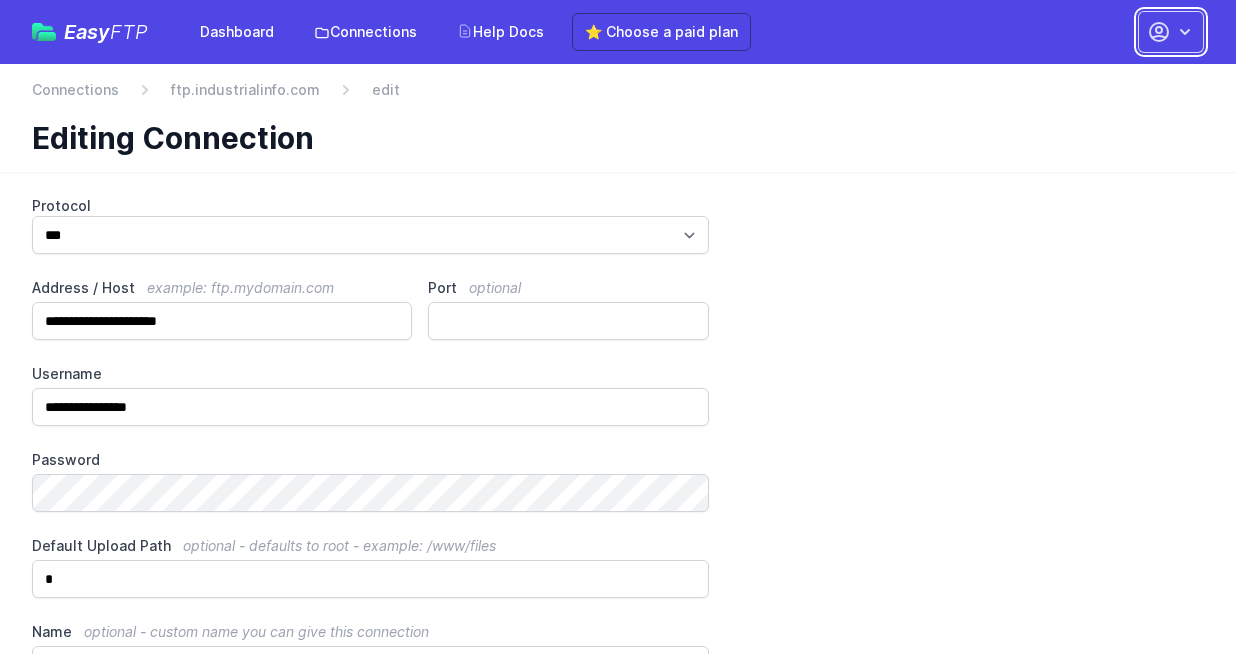 click at bounding box center (1171, 32) 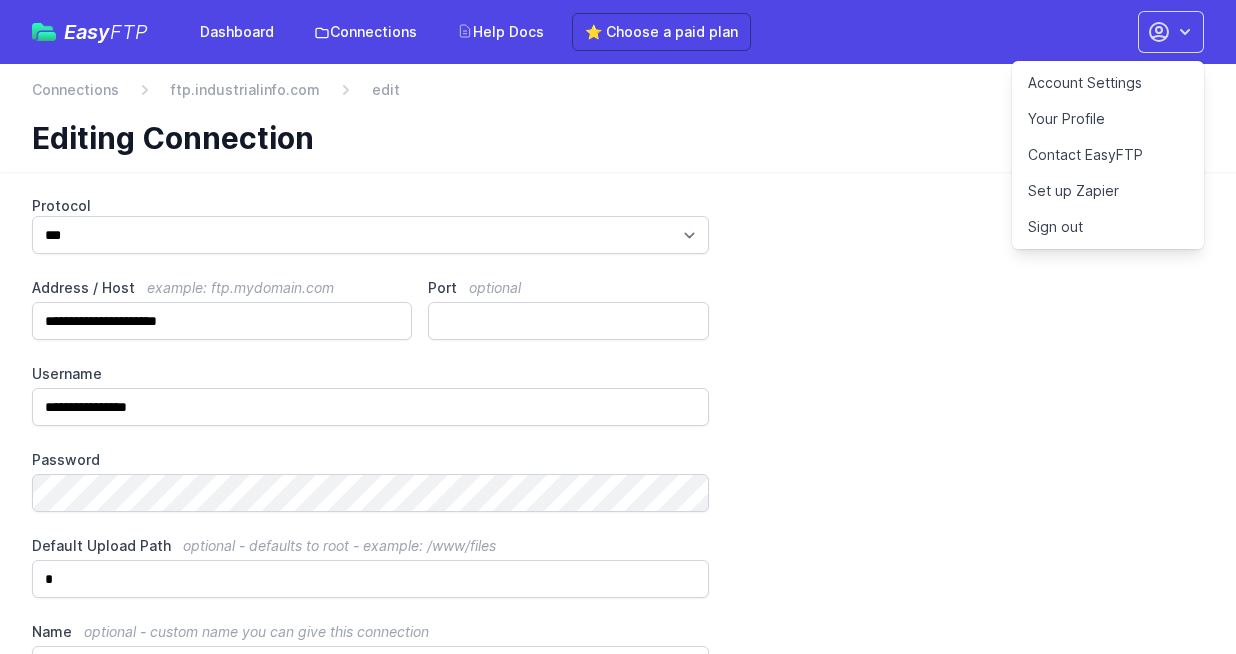 click on "Account Settings" at bounding box center (1108, 83) 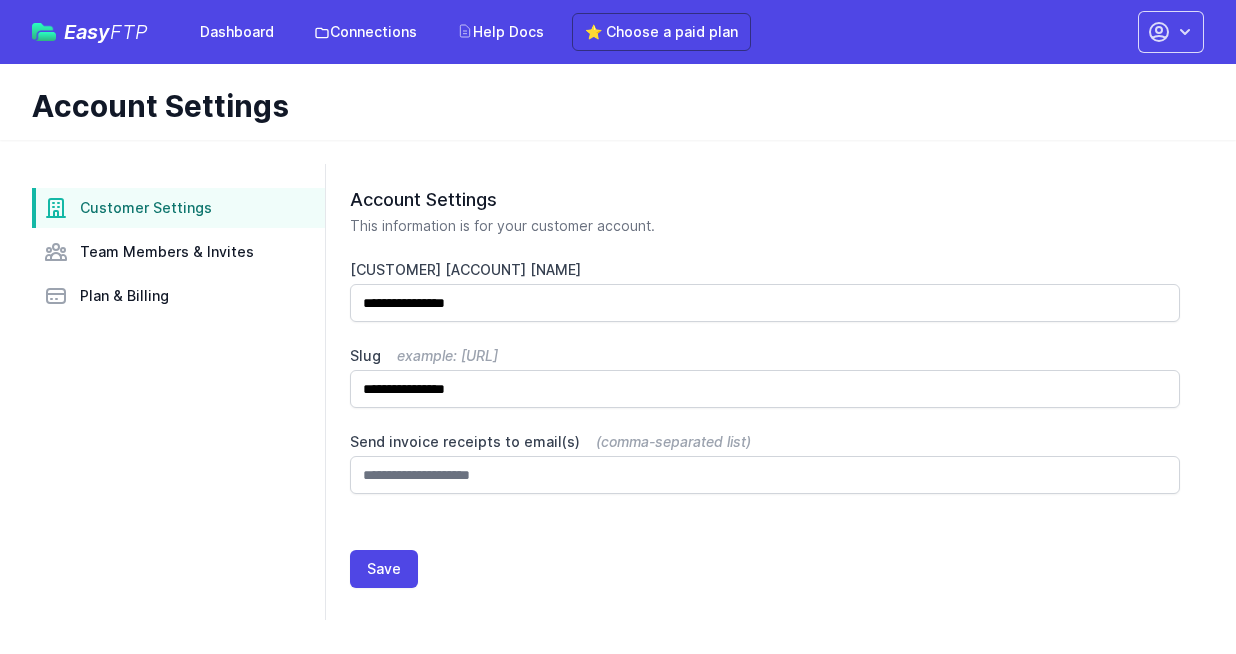 scroll, scrollTop: 0, scrollLeft: 0, axis: both 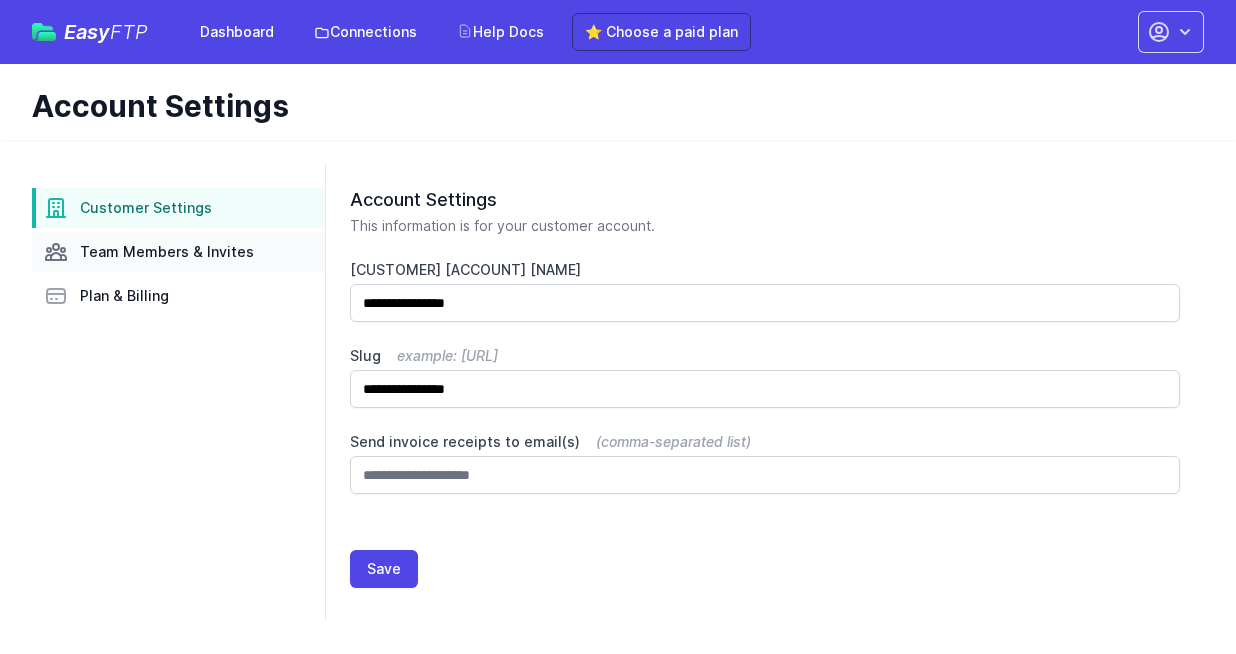 click on "Team Members & Invites" at bounding box center (167, 252) 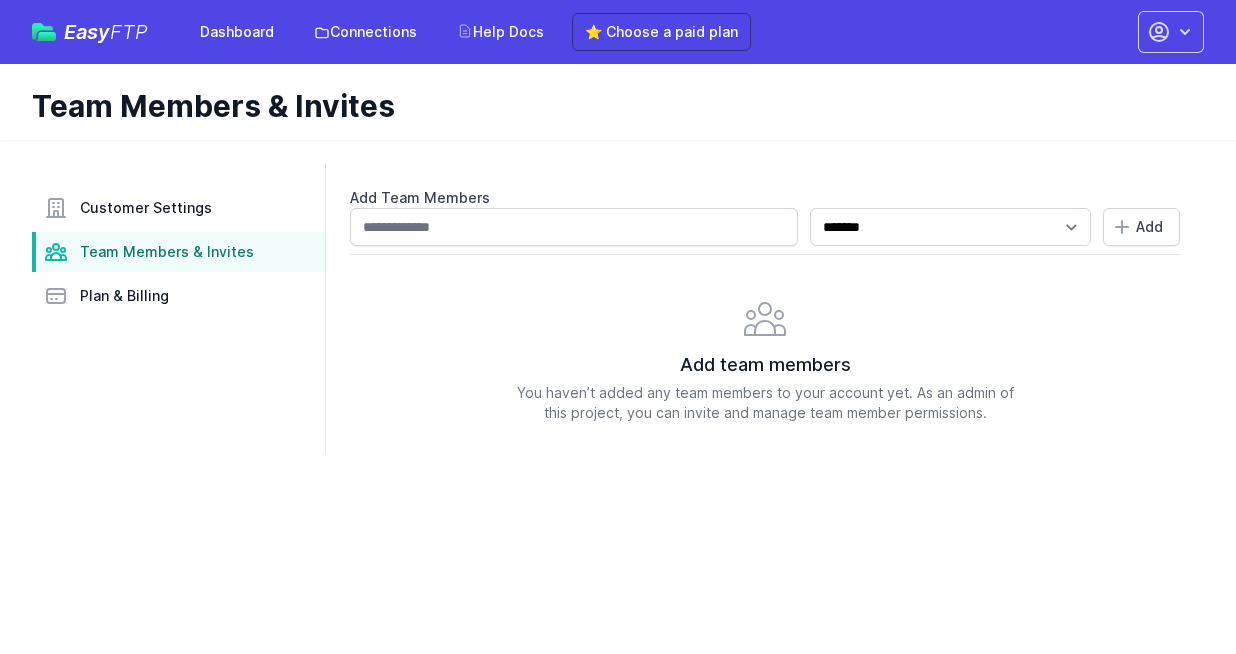 scroll, scrollTop: 0, scrollLeft: 0, axis: both 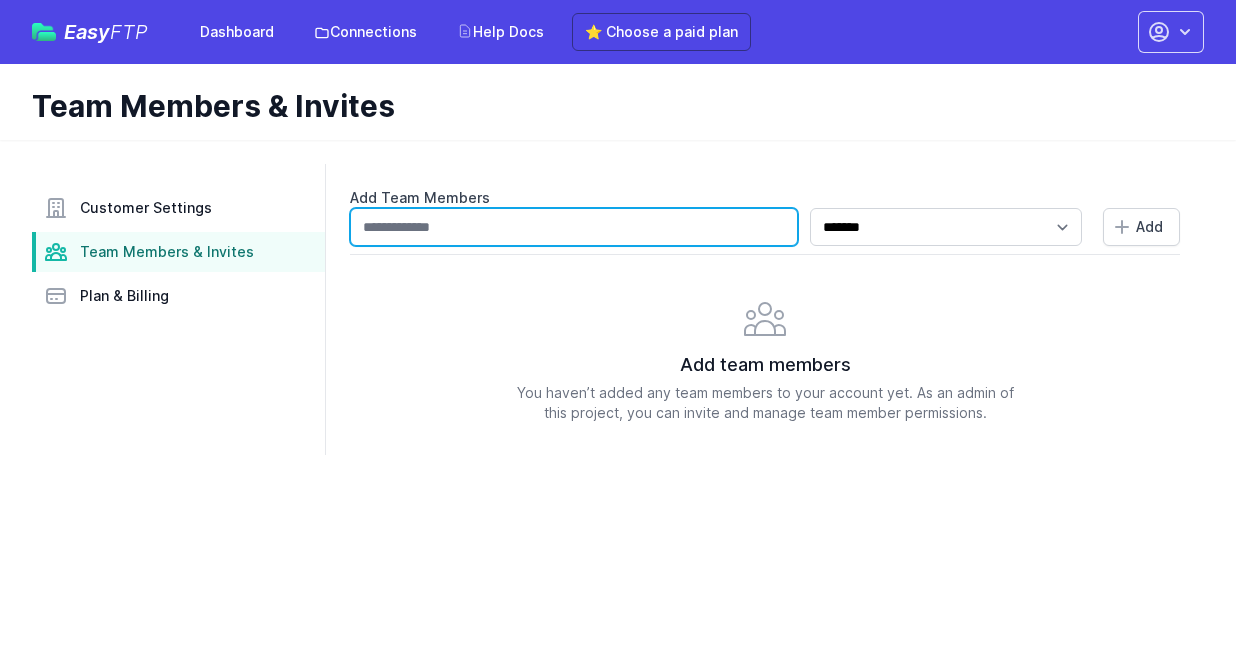 click at bounding box center [574, 227] 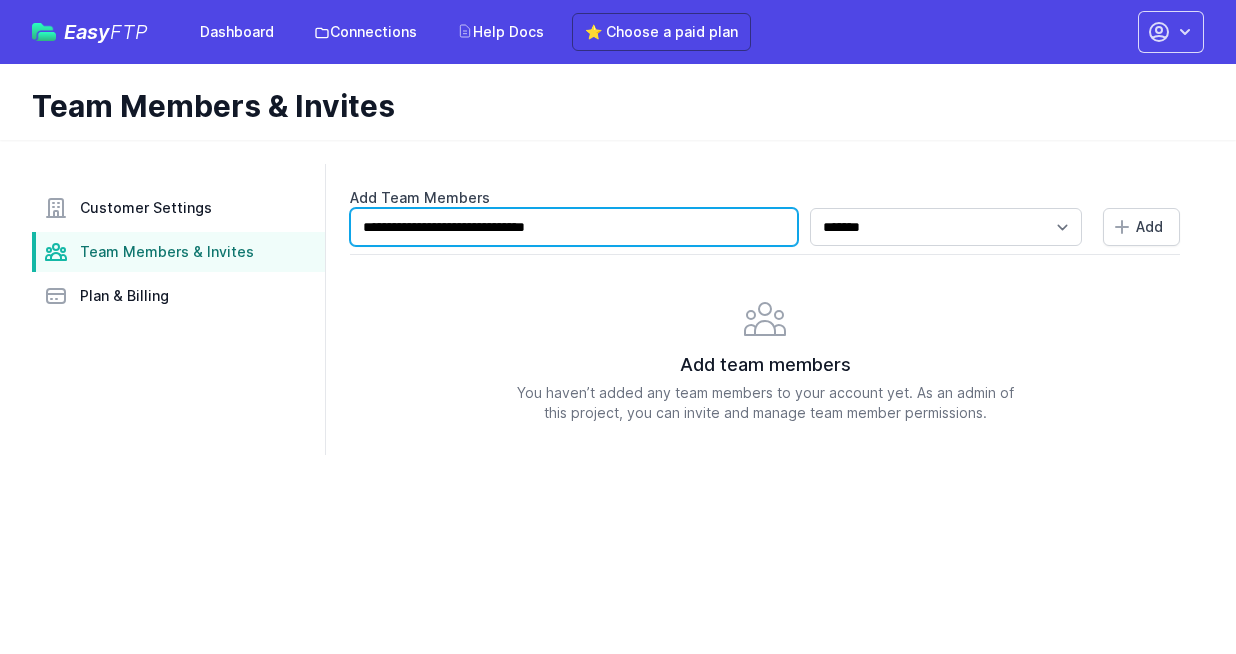 type on "**********" 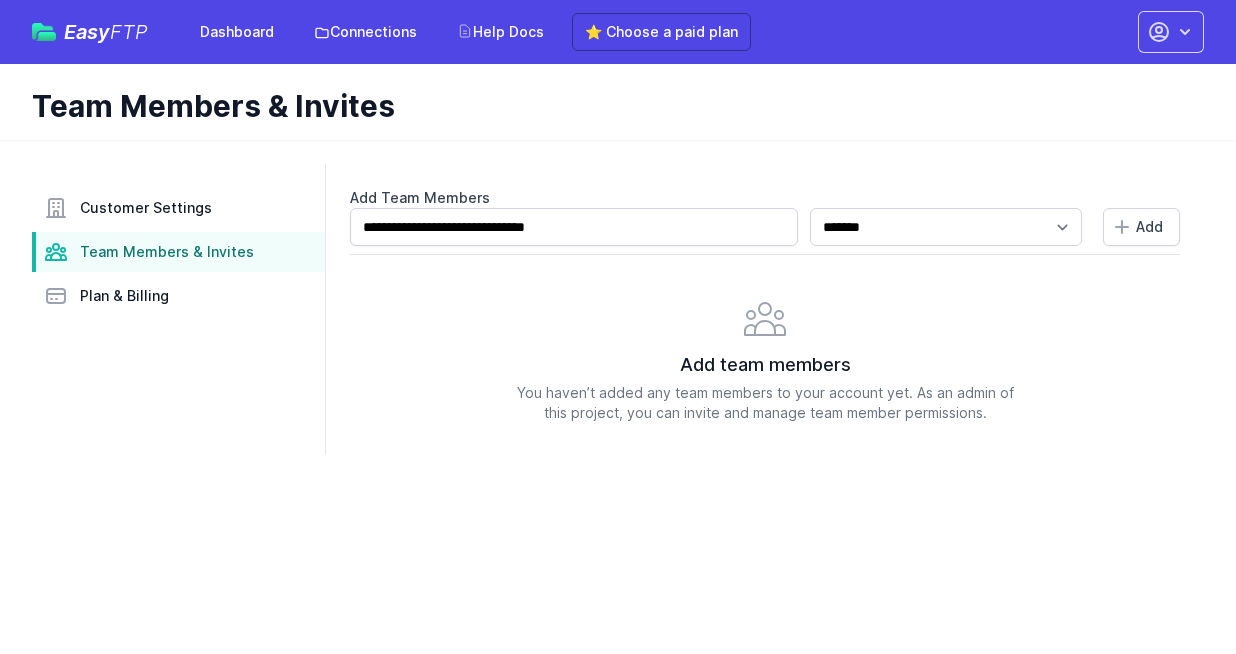 click on "**********" at bounding box center (764, 309) 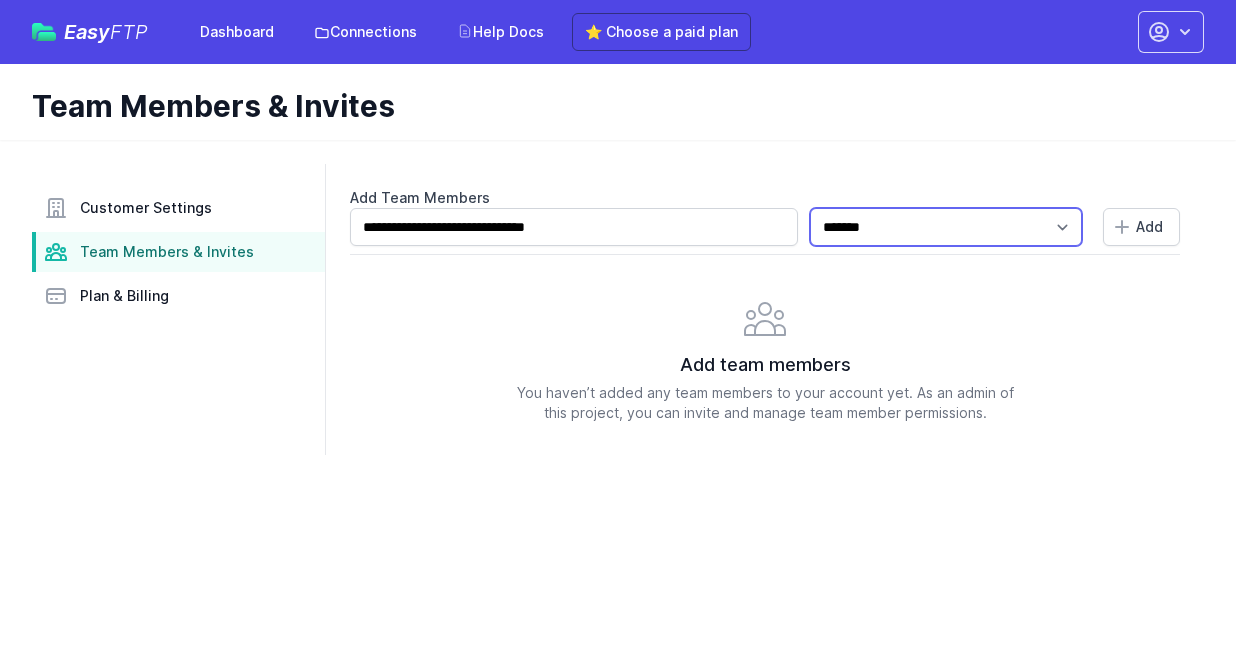 click on "**********" at bounding box center [946, 227] 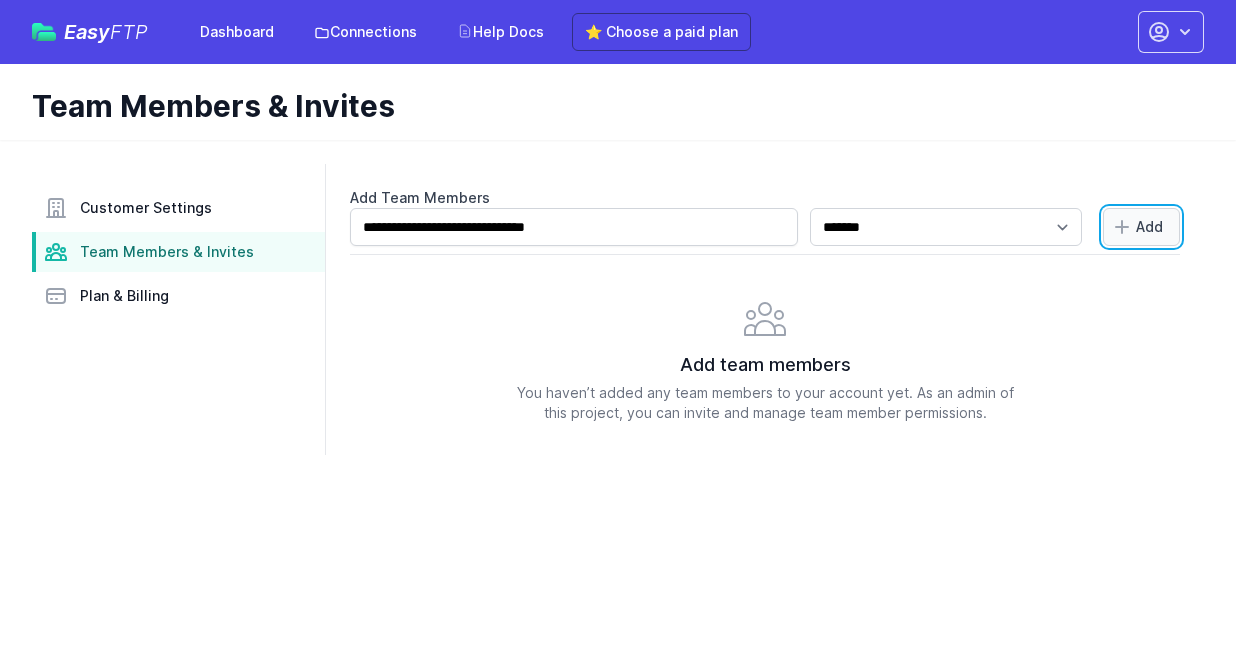 click on "Add" at bounding box center (1149, 227) 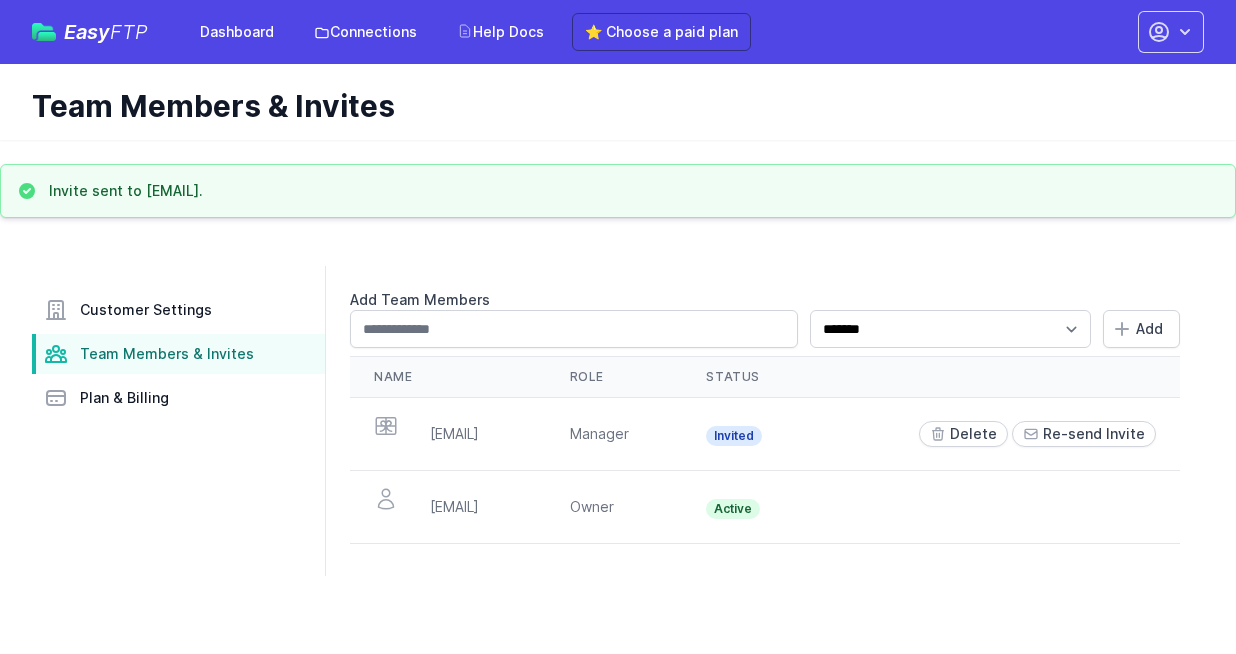 scroll, scrollTop: 0, scrollLeft: 0, axis: both 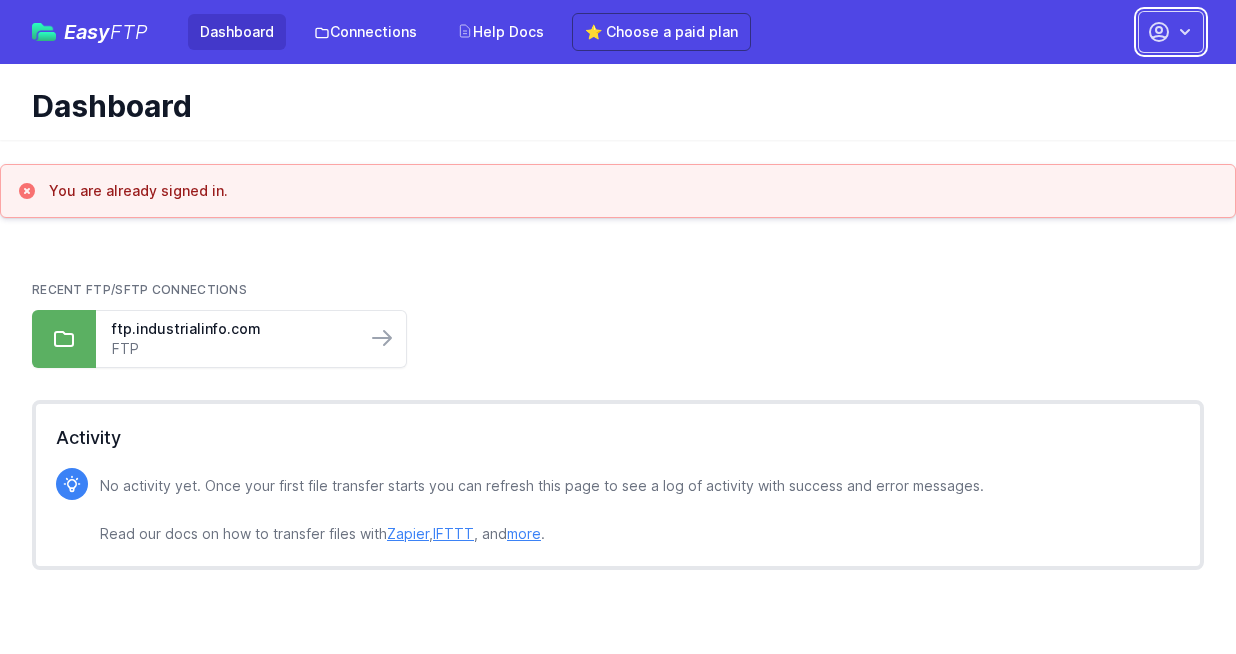 click at bounding box center [1185, 32] 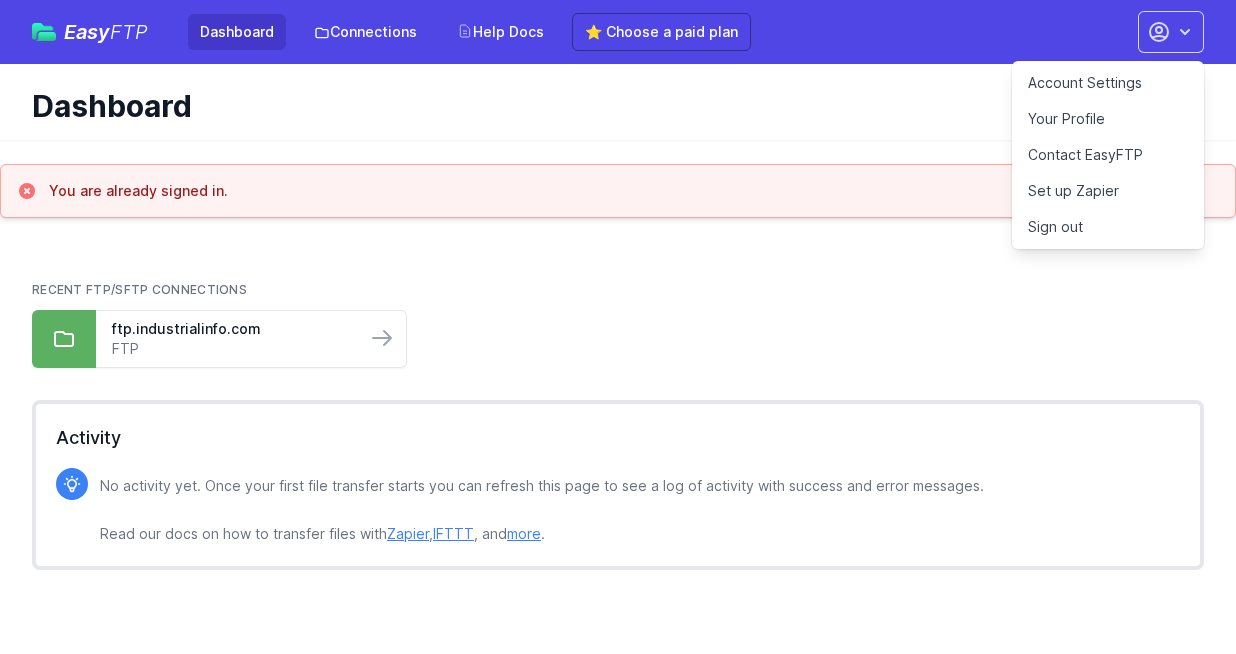 click on "Sign out" at bounding box center [1108, 227] 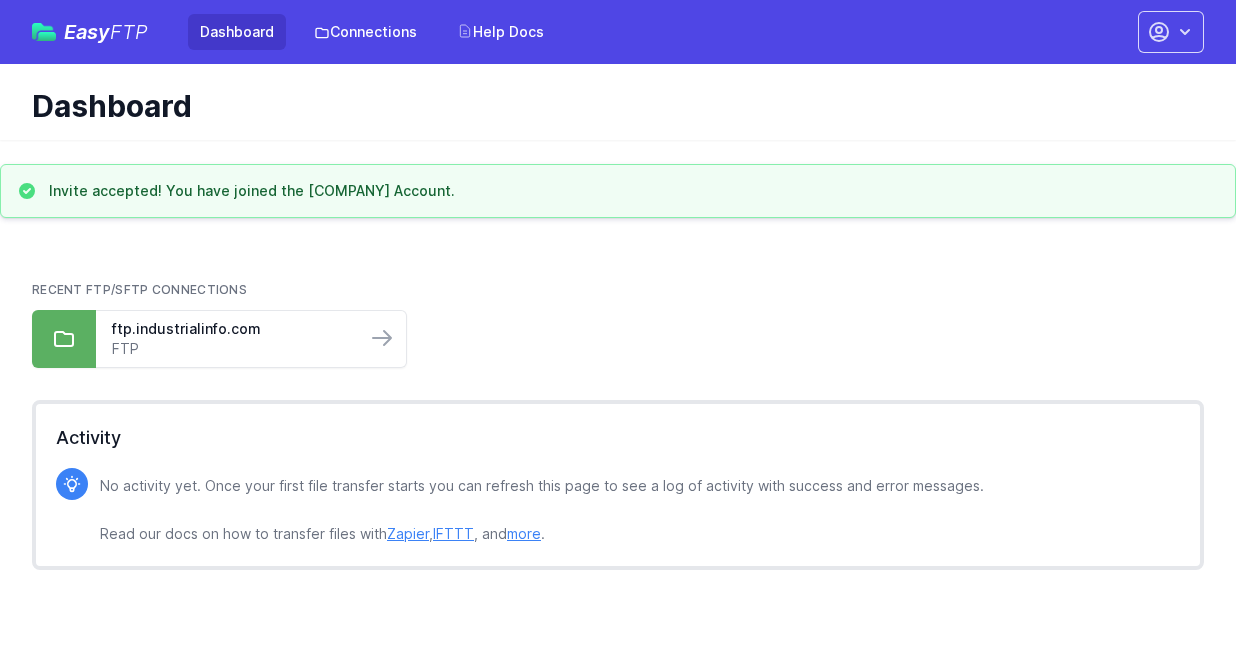 scroll, scrollTop: 0, scrollLeft: 0, axis: both 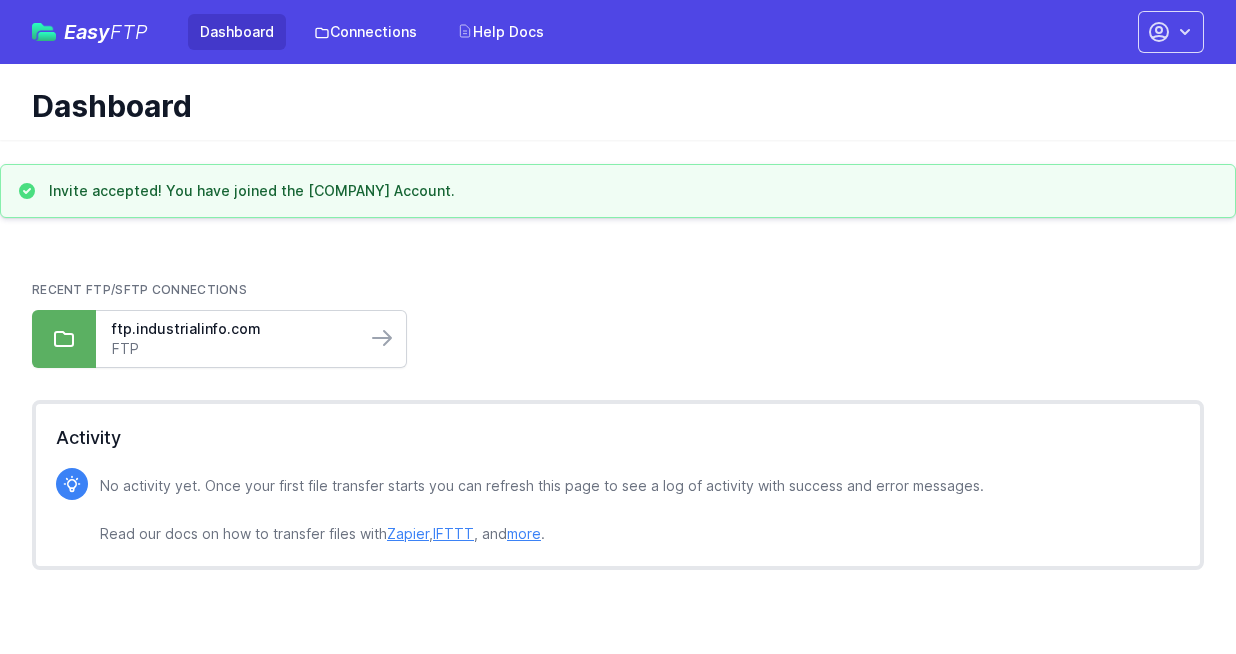 click on "FTP" at bounding box center (231, 349) 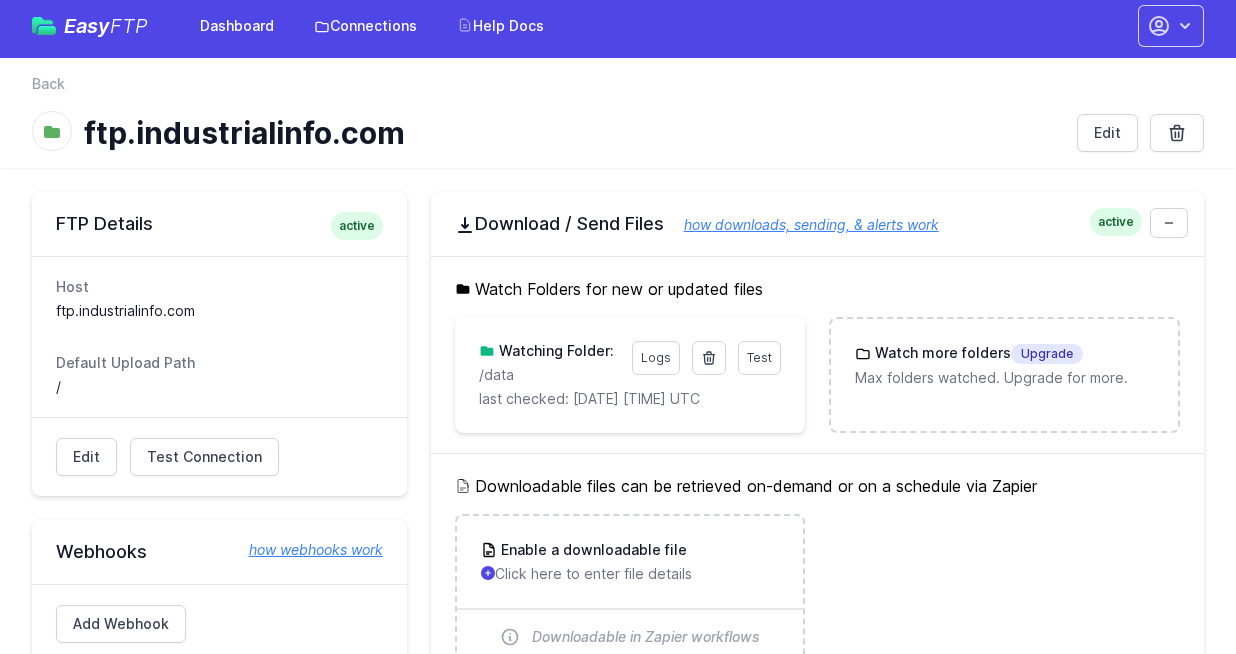 scroll, scrollTop: 0, scrollLeft: 0, axis: both 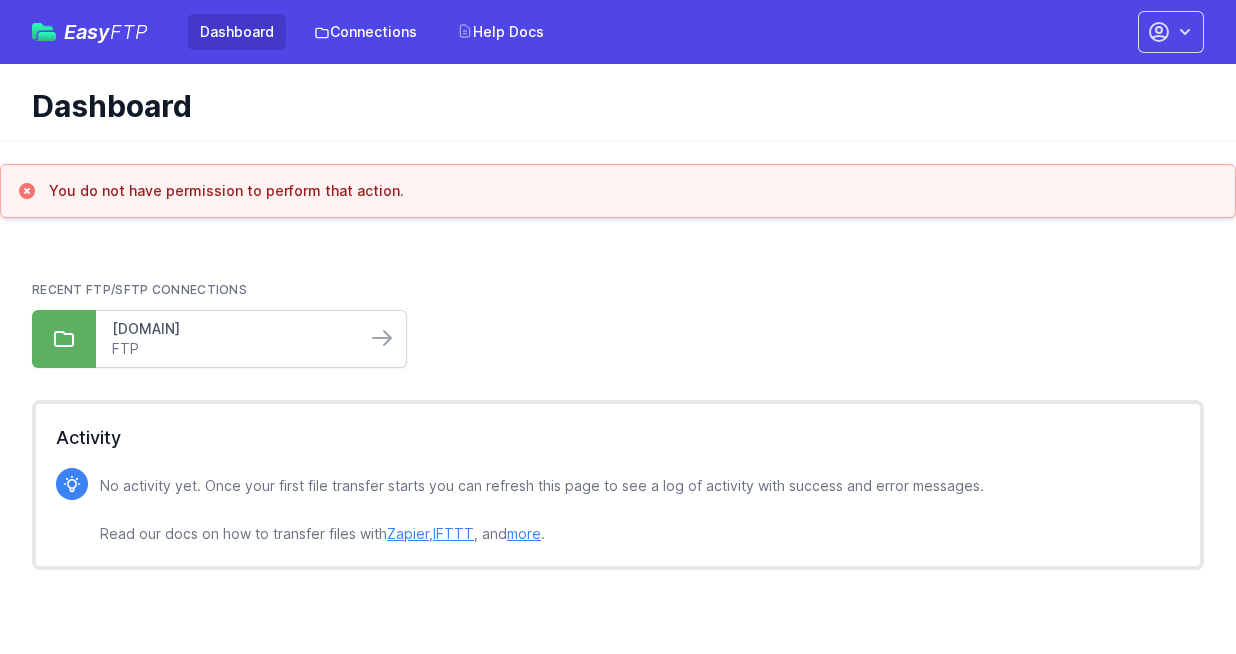 click on "ftp.industrialinfo.com" at bounding box center (231, 329) 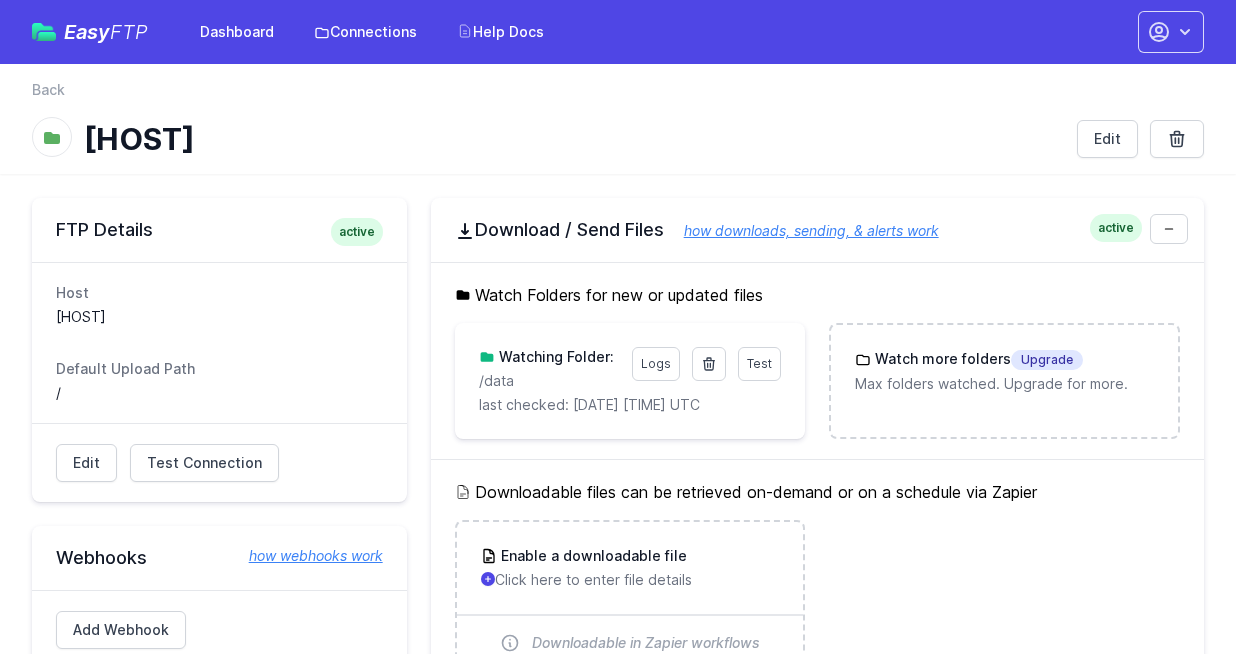 scroll, scrollTop: 0, scrollLeft: 0, axis: both 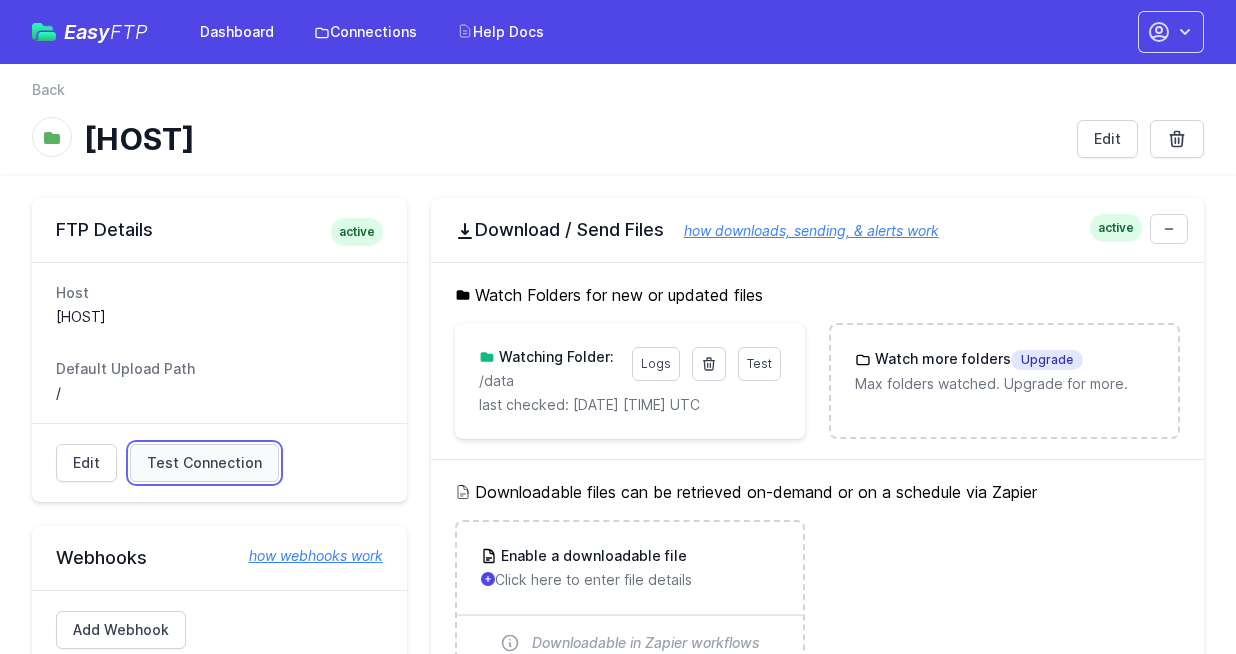 click on "Test Connection" at bounding box center [204, 463] 